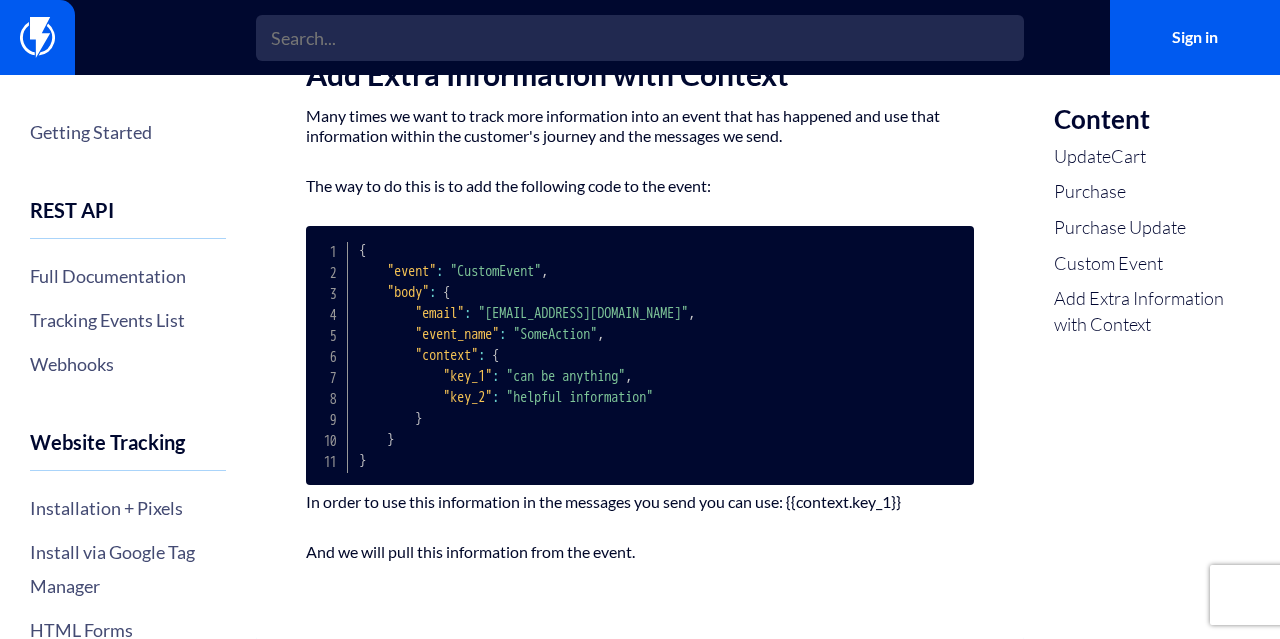 scroll, scrollTop: 1866, scrollLeft: 0, axis: vertical 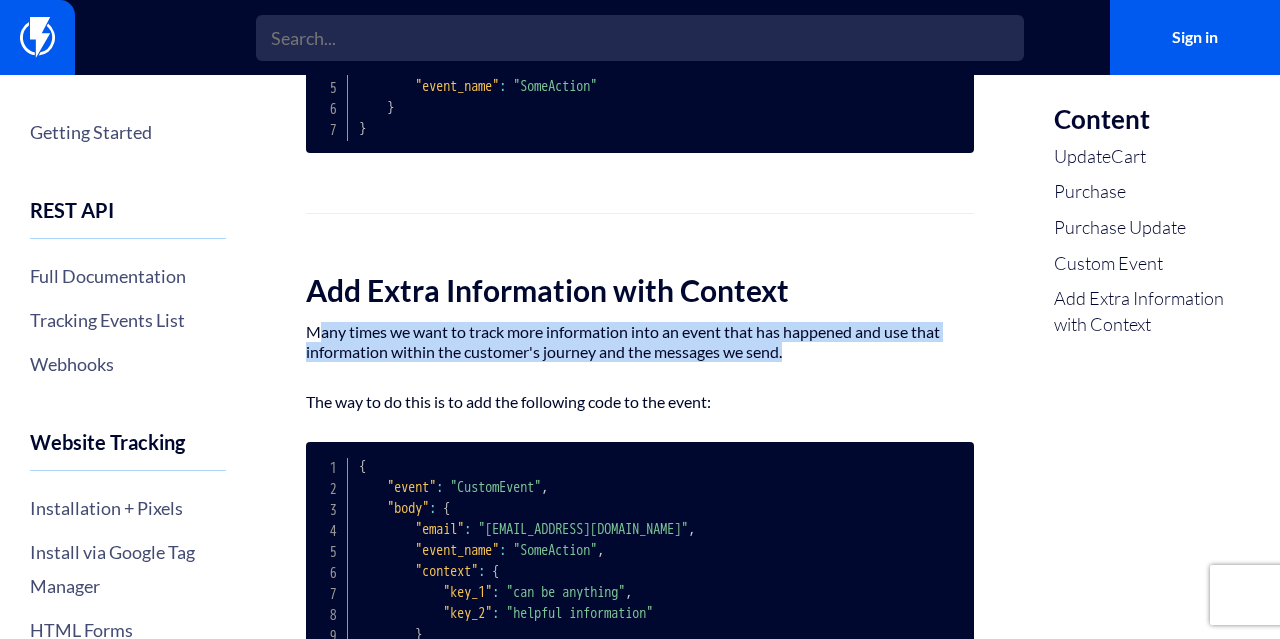 drag, startPoint x: 320, startPoint y: 335, endPoint x: 859, endPoint y: 364, distance: 539.7796 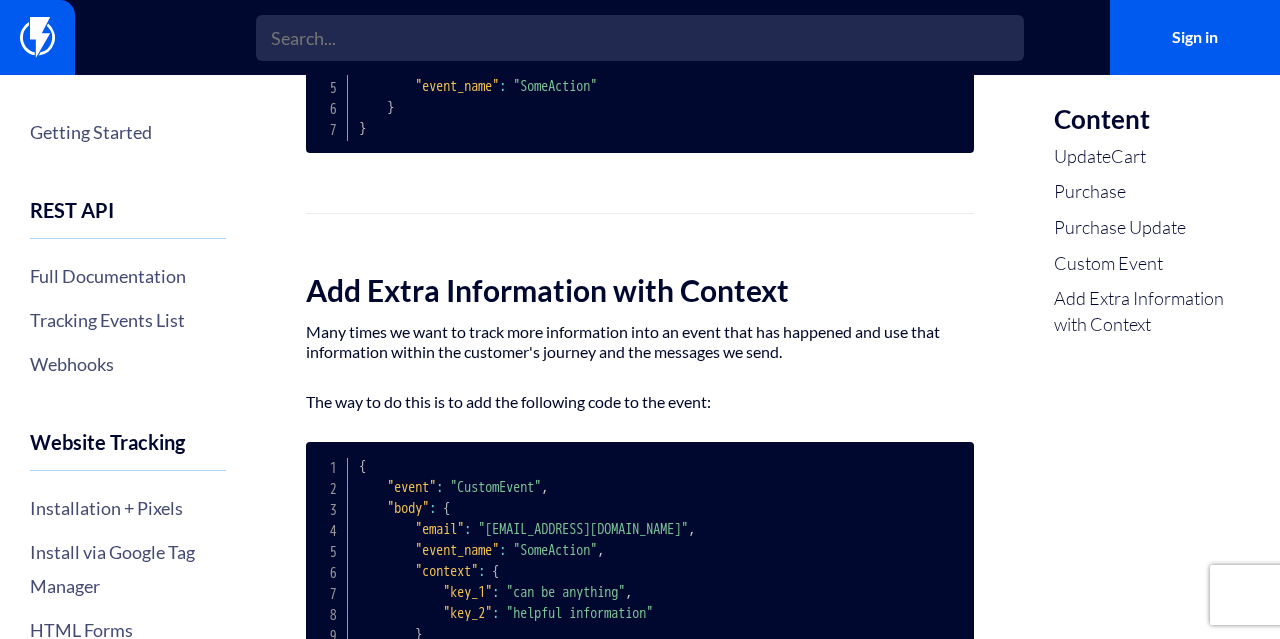 click on "Tracking Events List
The list of all our predefined events is available here, as well as custom events you can send from anywhere with a POST request. You can read more about the endpoint and authentication over on our API Rest Documentation.
Listed here are the request types and what the request body should be for every request.
We suggest to use our JS since we track more information about the visitor.
UpdateCart
Use this event to update  all the cart content of a contact.
There is no need of quantity per product but only a array of products.
{
"event" :   "UpdateCart" ,
"body" :   {
"email" :   "customer@email.com" ,
"content_ids" :   [ "product_id_1" ,  "product_id_2 ] ,
"value" :   100 ,
"currency" :   "USD"
}
} JSON Copy
Purchase
{
"event" :   "Purchase" ,
"body" :   {
"order_id" :   "123456ASD" ,
:" at bounding box center [640, -467] 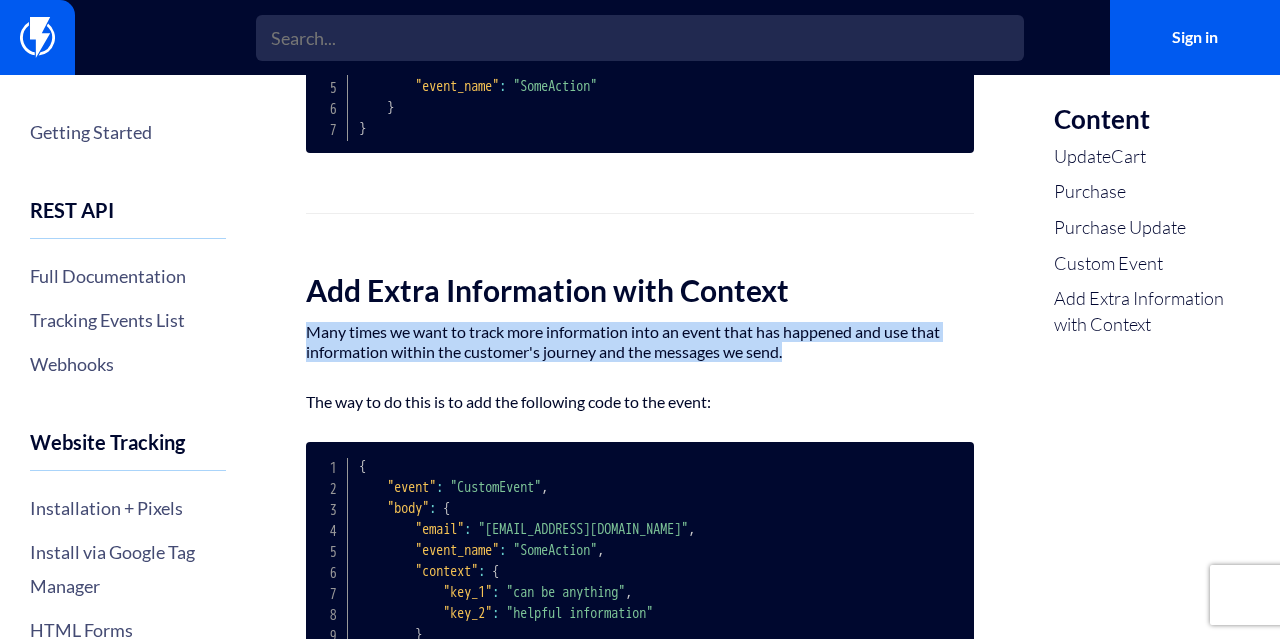 drag, startPoint x: 849, startPoint y: 361, endPoint x: 305, endPoint y: 327, distance: 545.06146 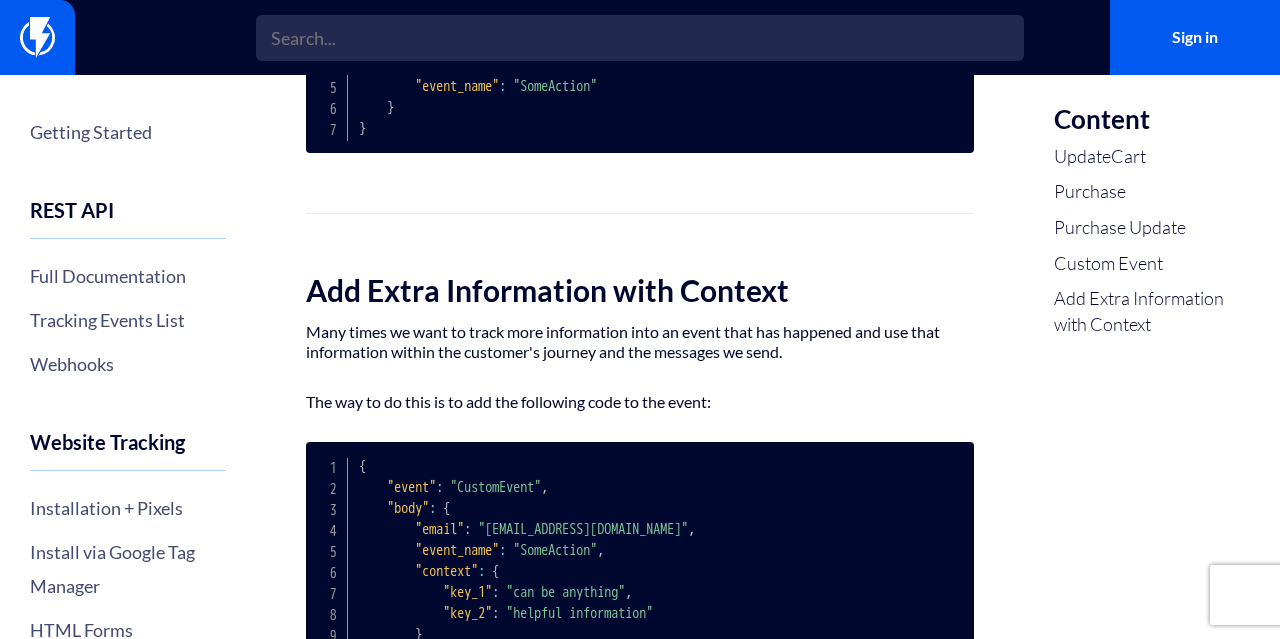 click on "The way to do this is to add the following code to the event:" at bounding box center [640, 402] 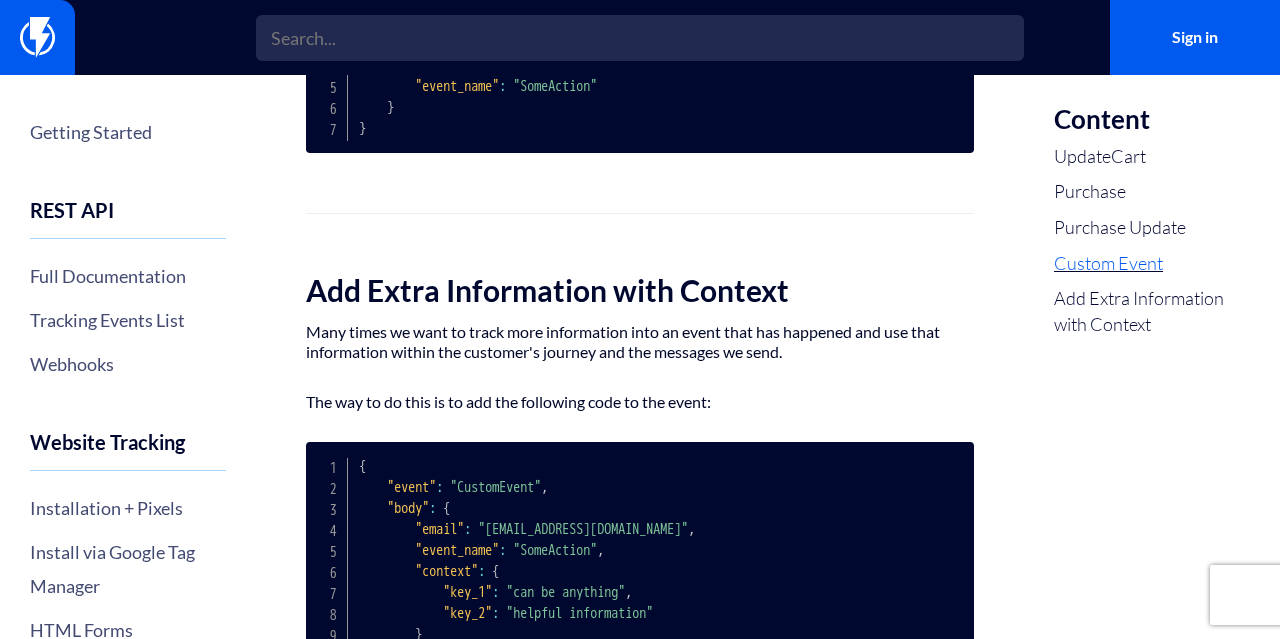 click on "Custom Event" at bounding box center [1152, 264] 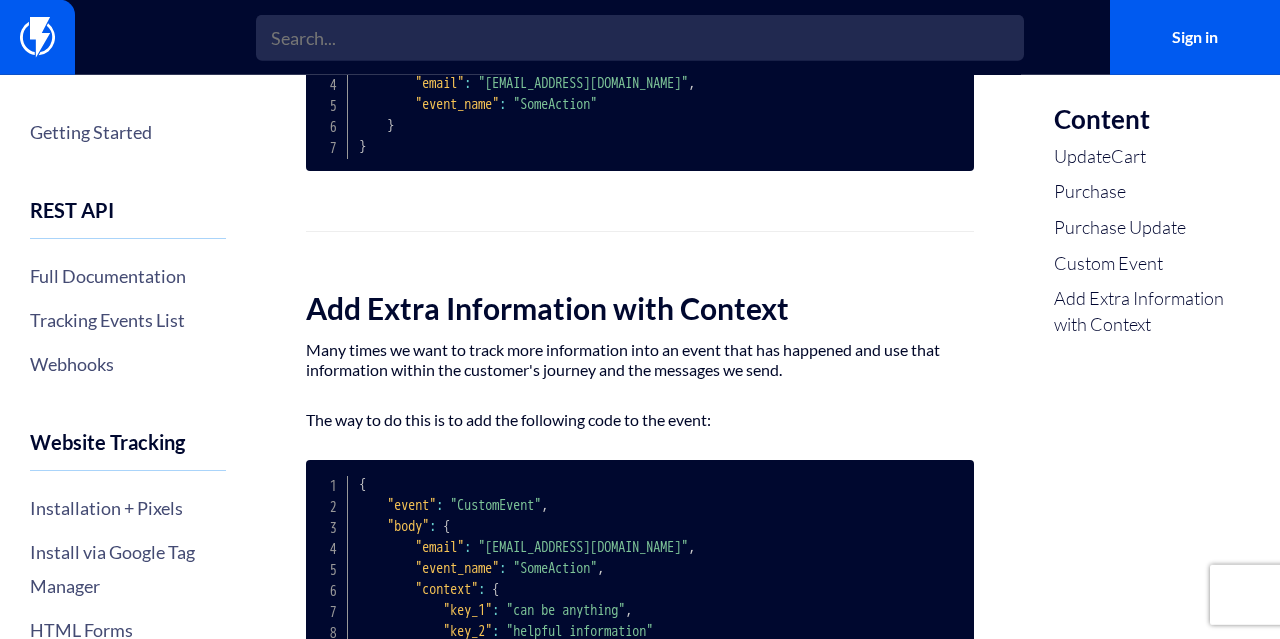 scroll, scrollTop: 1866, scrollLeft: 0, axis: vertical 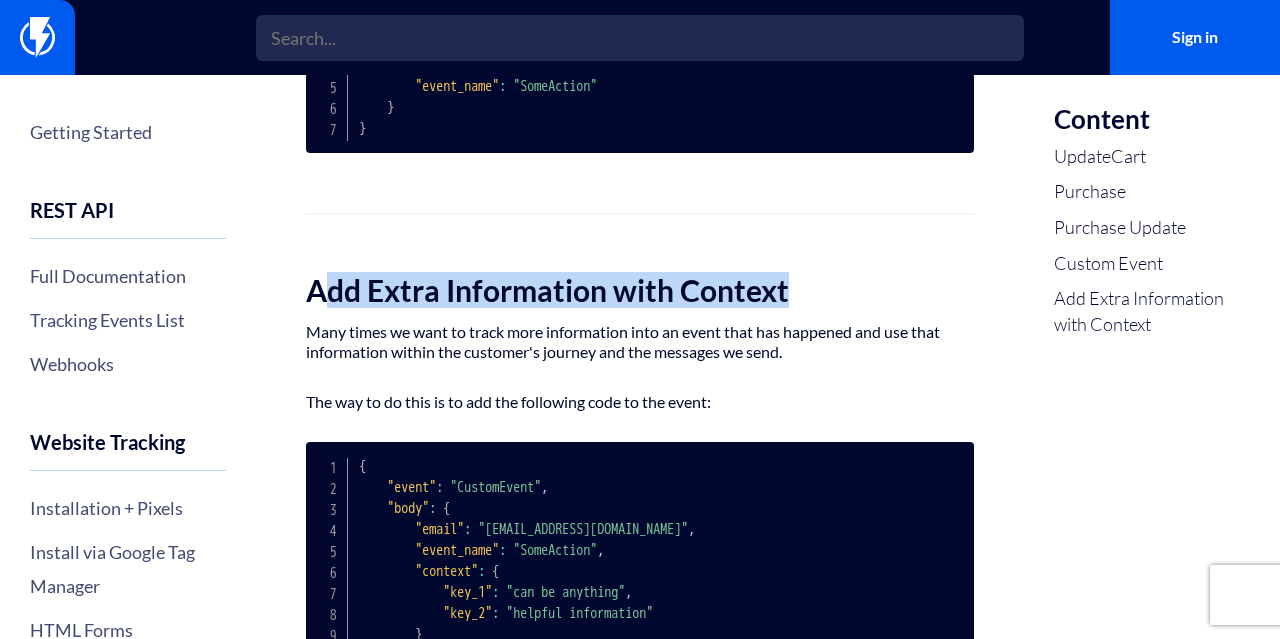 drag, startPoint x: 324, startPoint y: 283, endPoint x: 795, endPoint y: 297, distance: 471.208 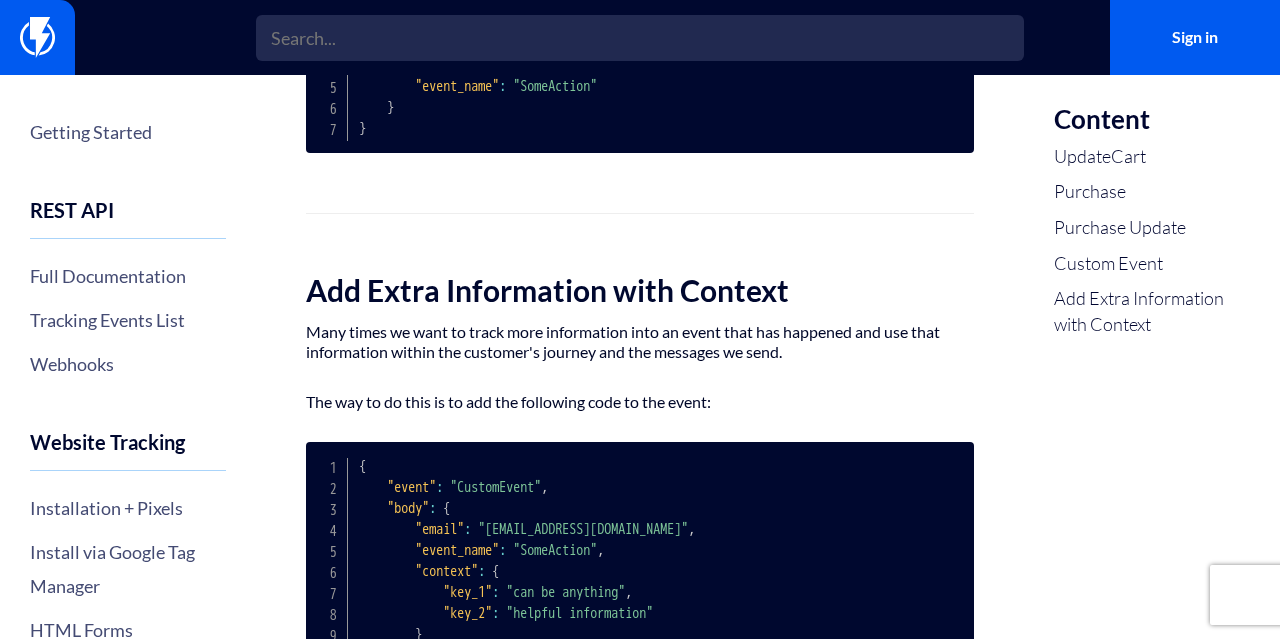 click on "Add Extra Information with Context" at bounding box center [640, 290] 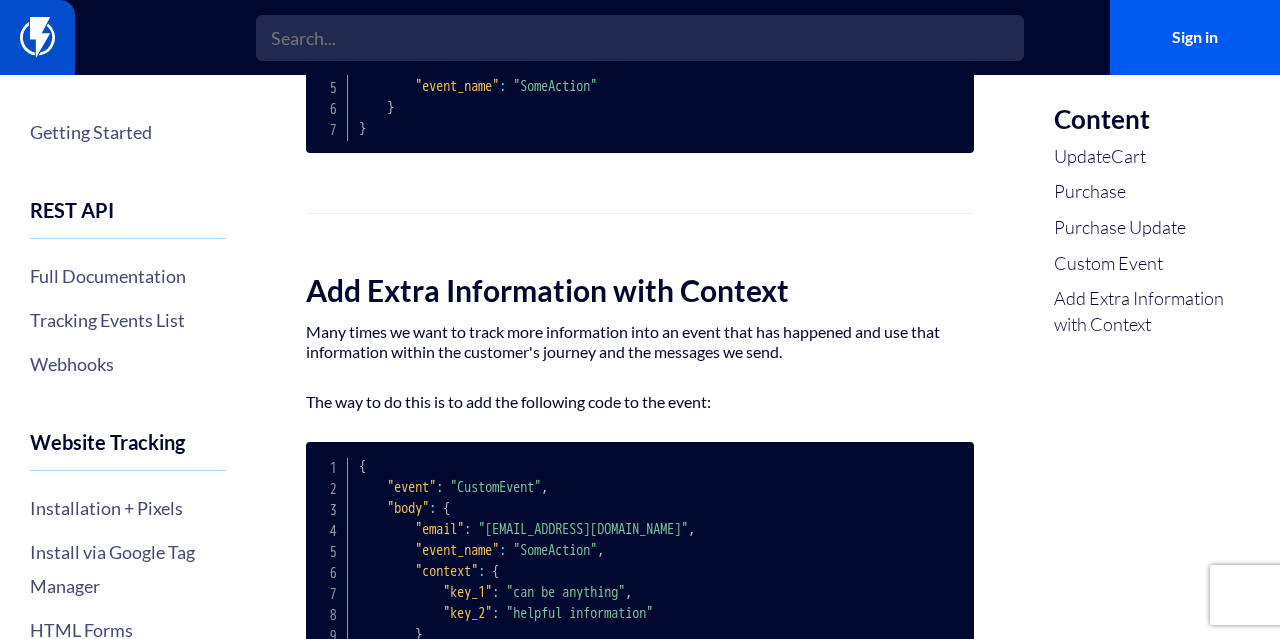click at bounding box center [37, 37] 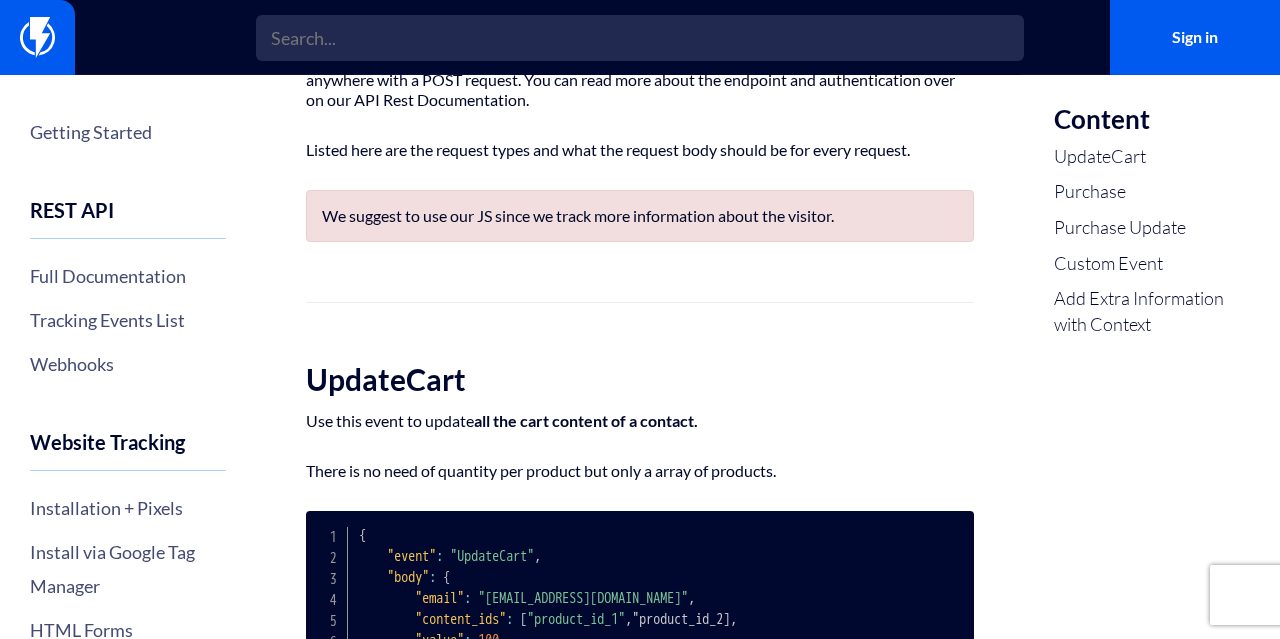 scroll, scrollTop: 30, scrollLeft: 0, axis: vertical 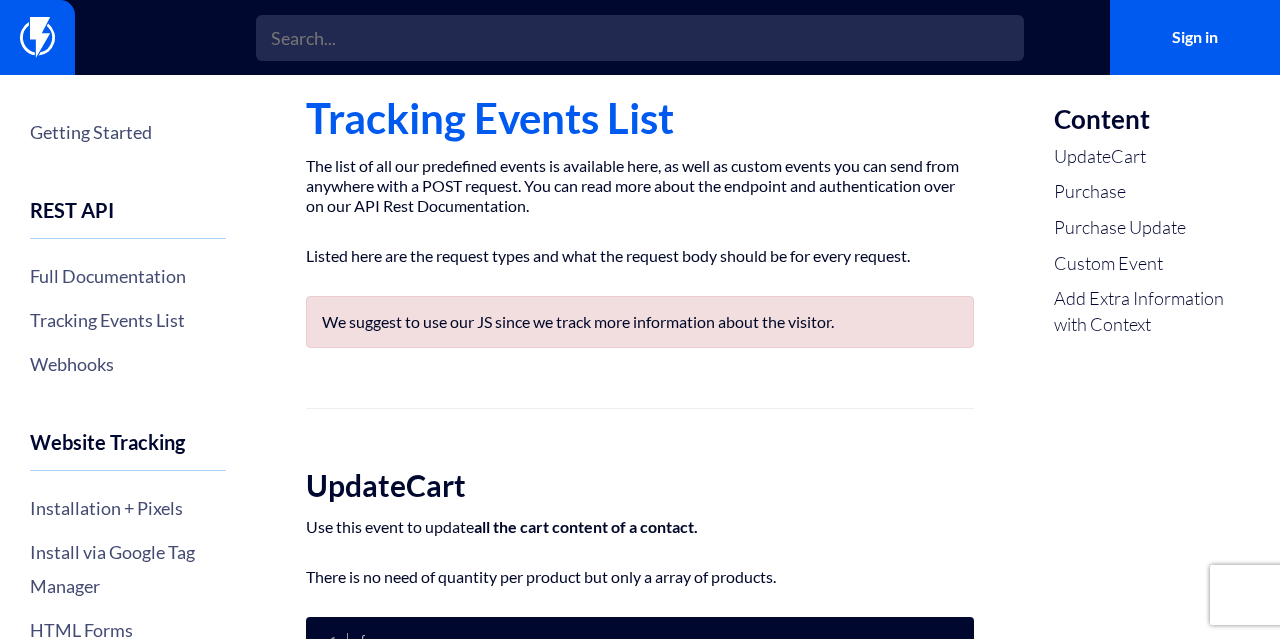 drag, startPoint x: 315, startPoint y: 196, endPoint x: 661, endPoint y: 202, distance: 346.05203 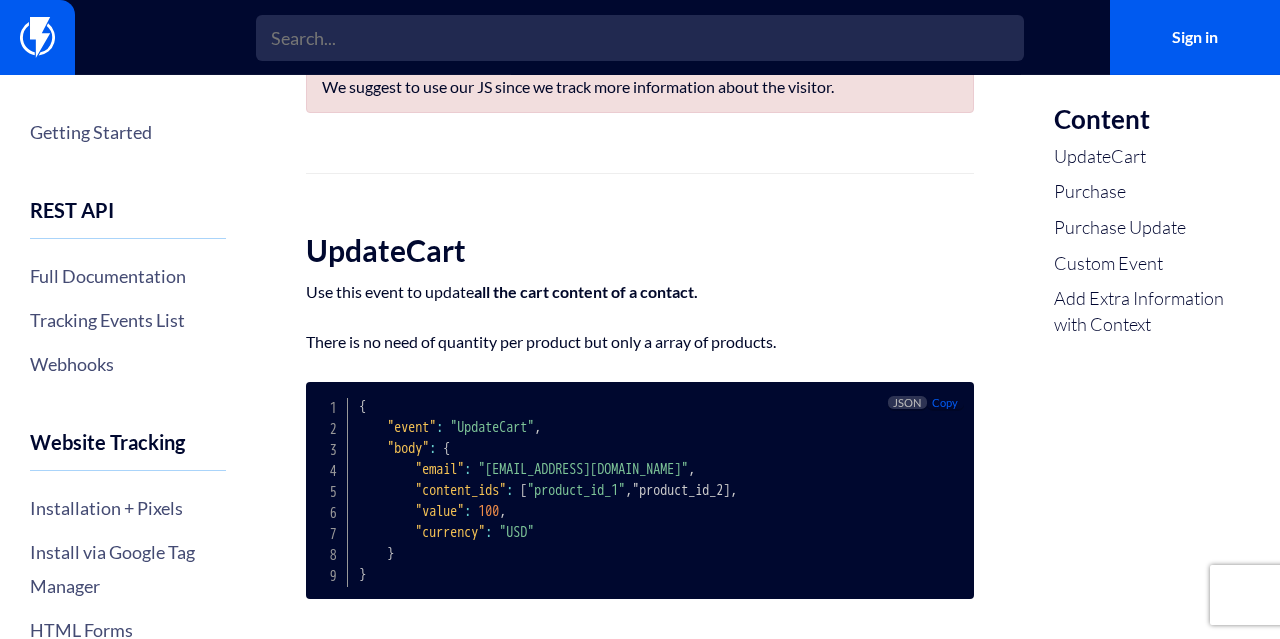 scroll, scrollTop: 354, scrollLeft: 0, axis: vertical 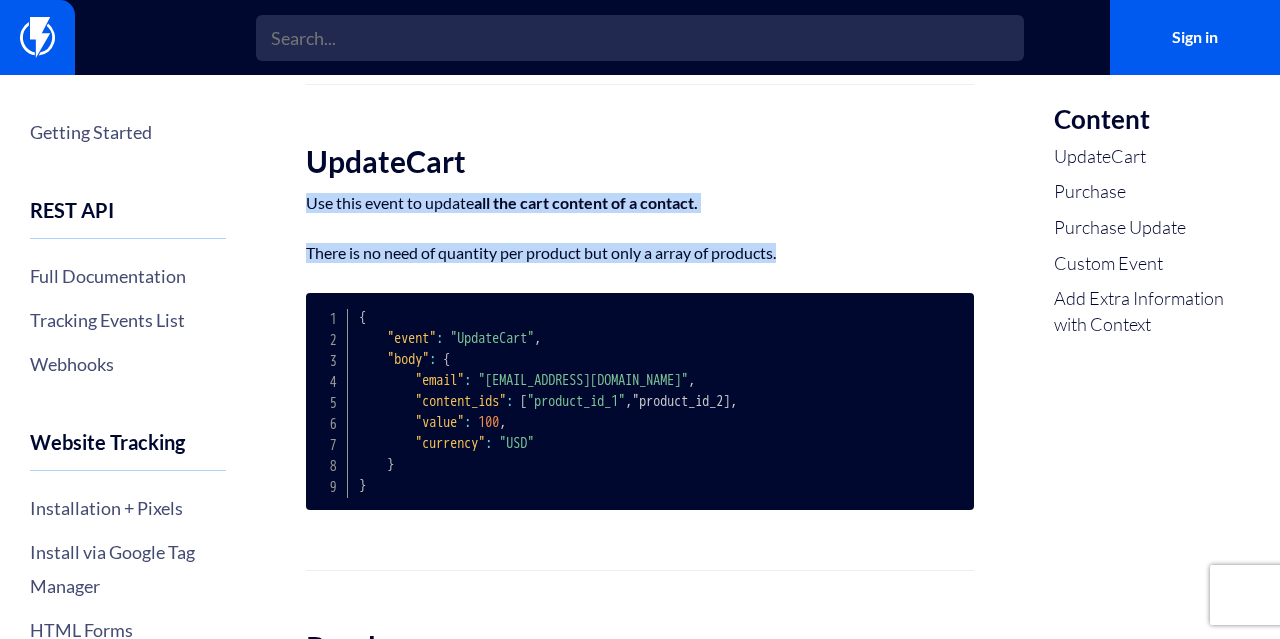 drag, startPoint x: 300, startPoint y: 209, endPoint x: 839, endPoint y: 229, distance: 539.3709 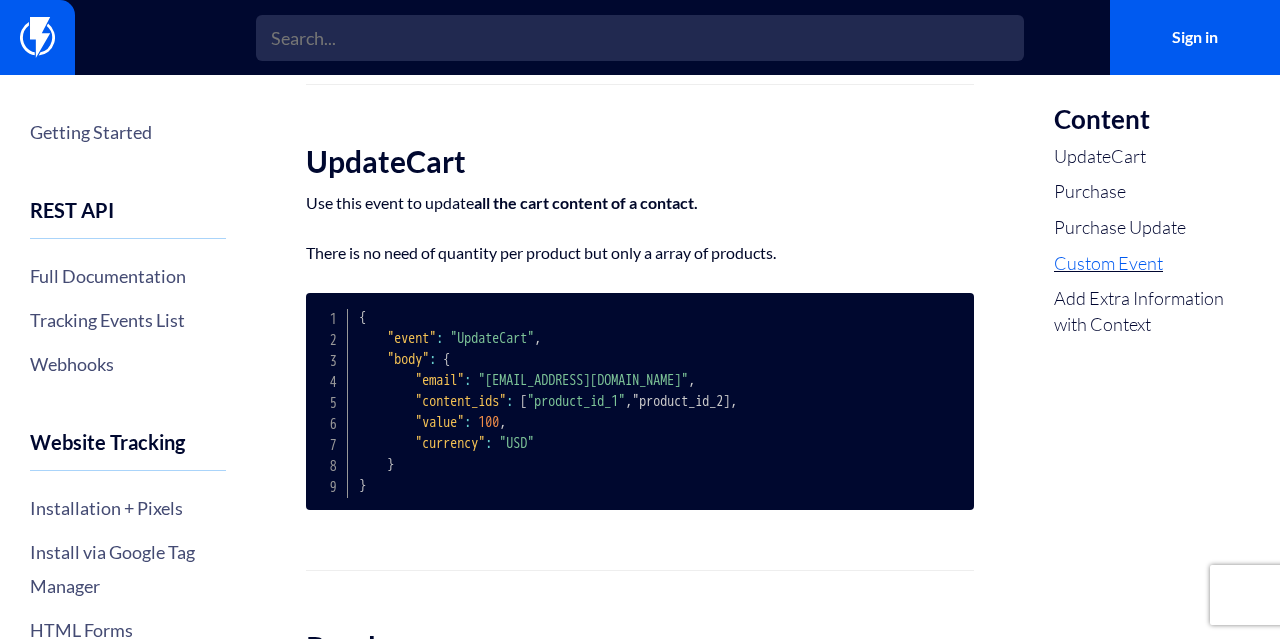 click on "Custom Event" at bounding box center (1152, 264) 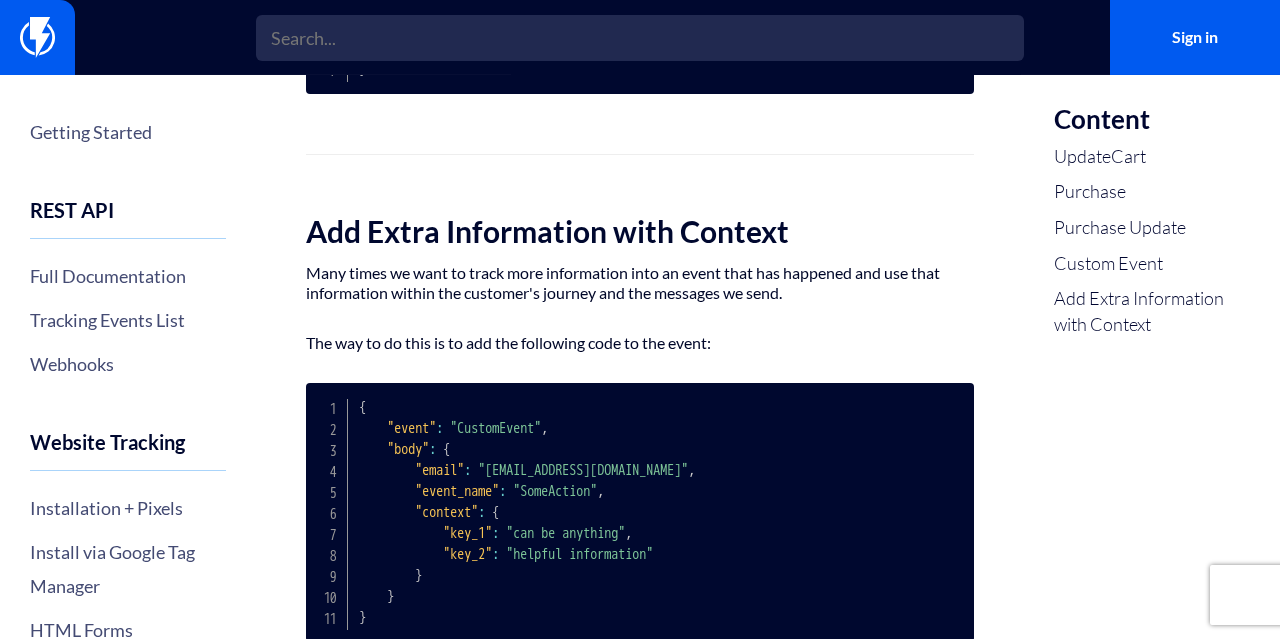 scroll, scrollTop: 1866, scrollLeft: 0, axis: vertical 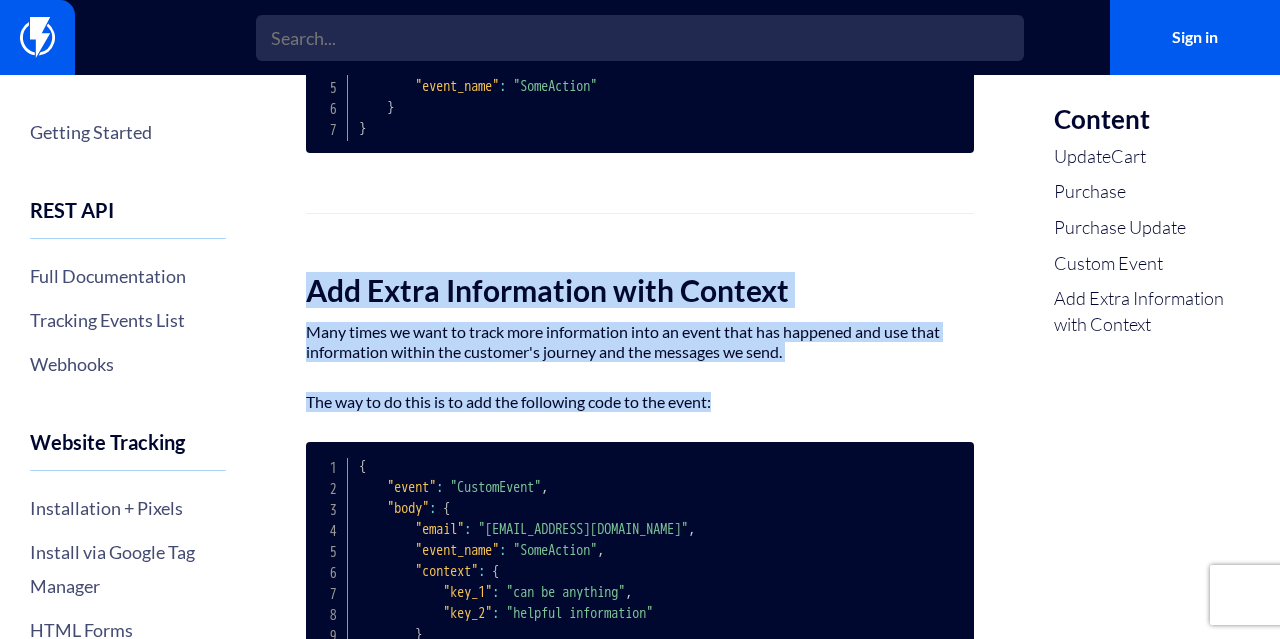 drag, startPoint x: 303, startPoint y: 275, endPoint x: 899, endPoint y: 413, distance: 611.76794 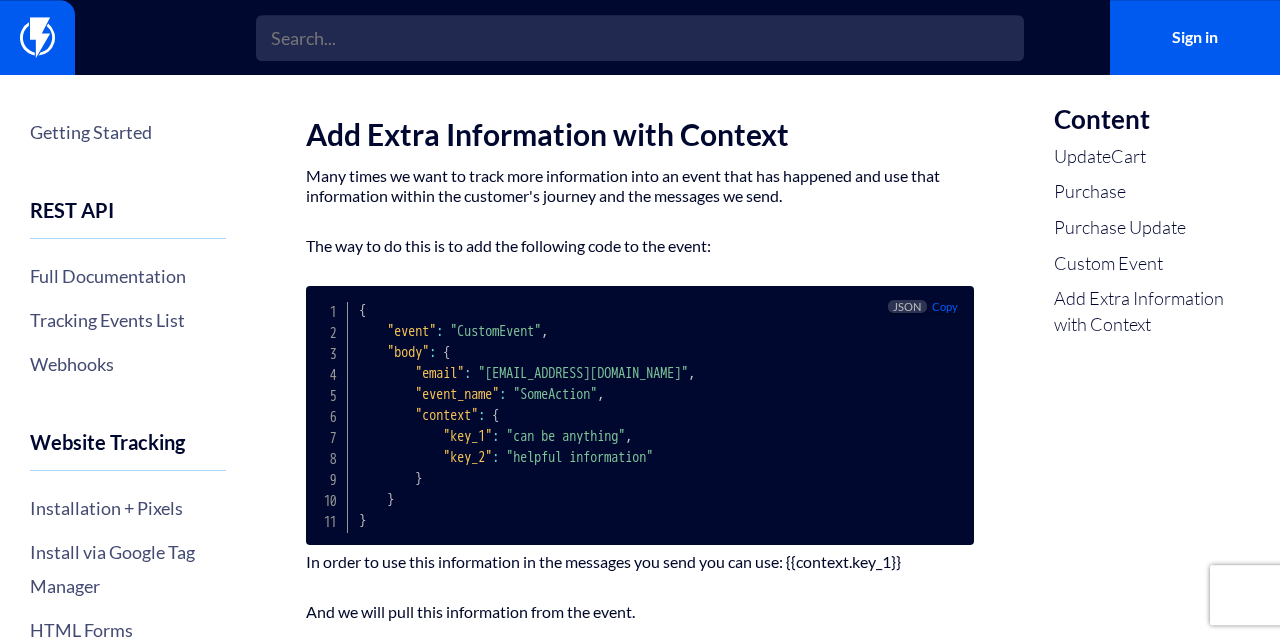 scroll, scrollTop: 2082, scrollLeft: 0, axis: vertical 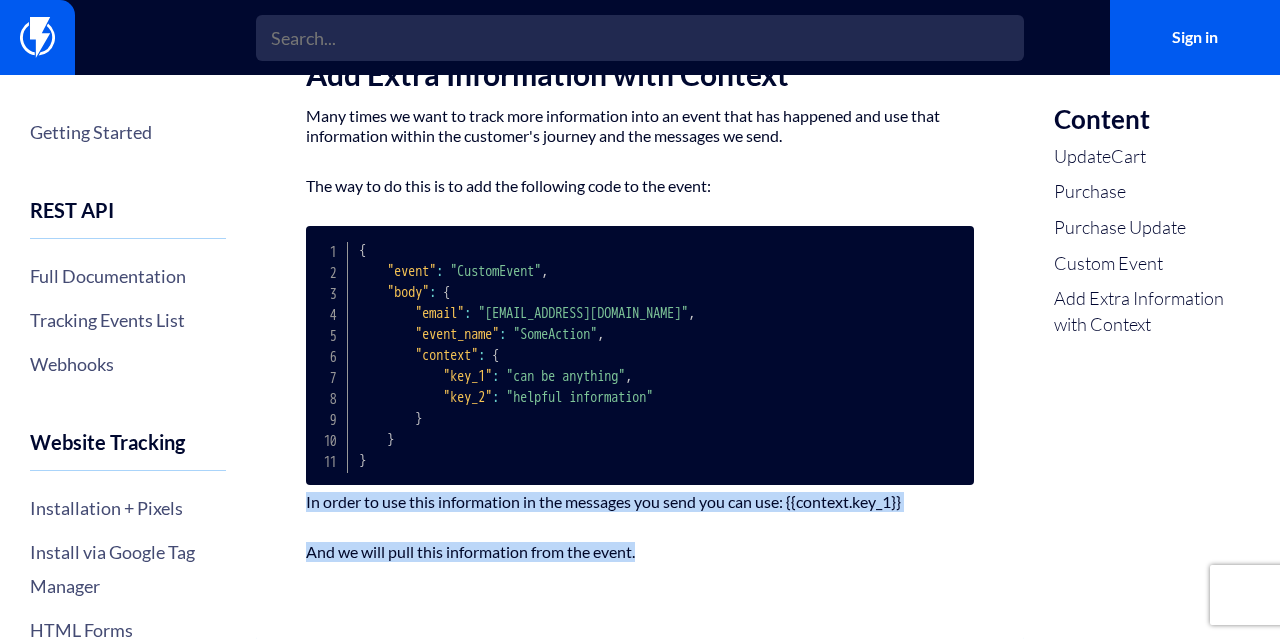 drag, startPoint x: 302, startPoint y: 500, endPoint x: 884, endPoint y: 563, distance: 585.39984 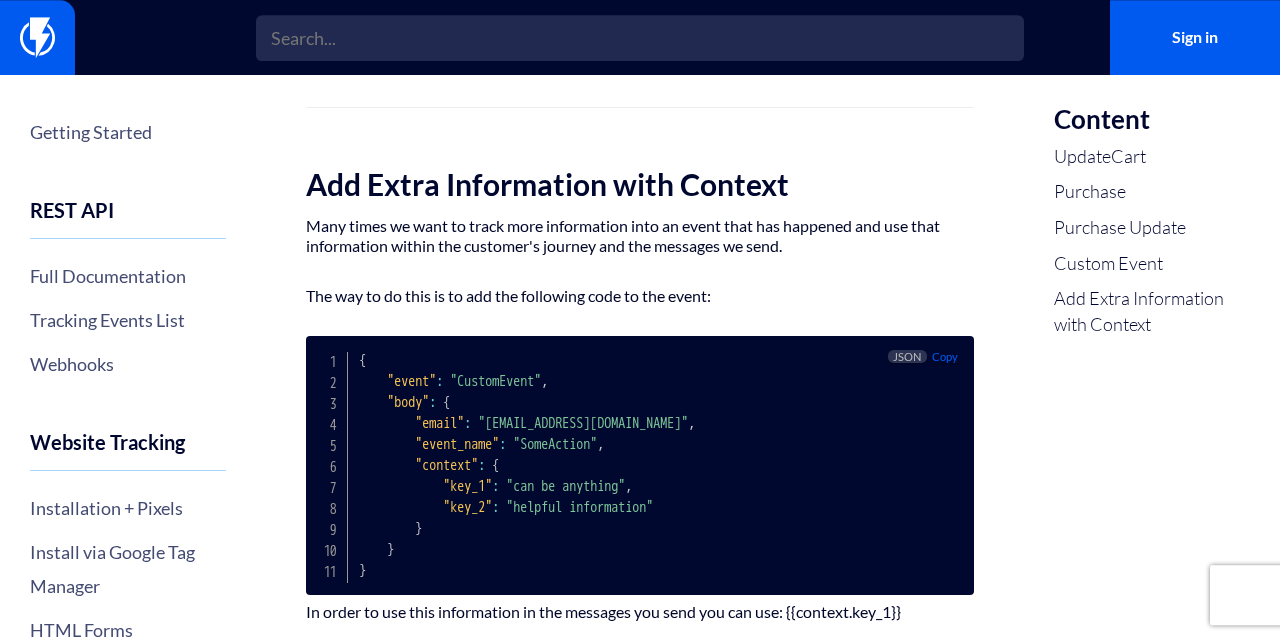 scroll, scrollTop: 1866, scrollLeft: 0, axis: vertical 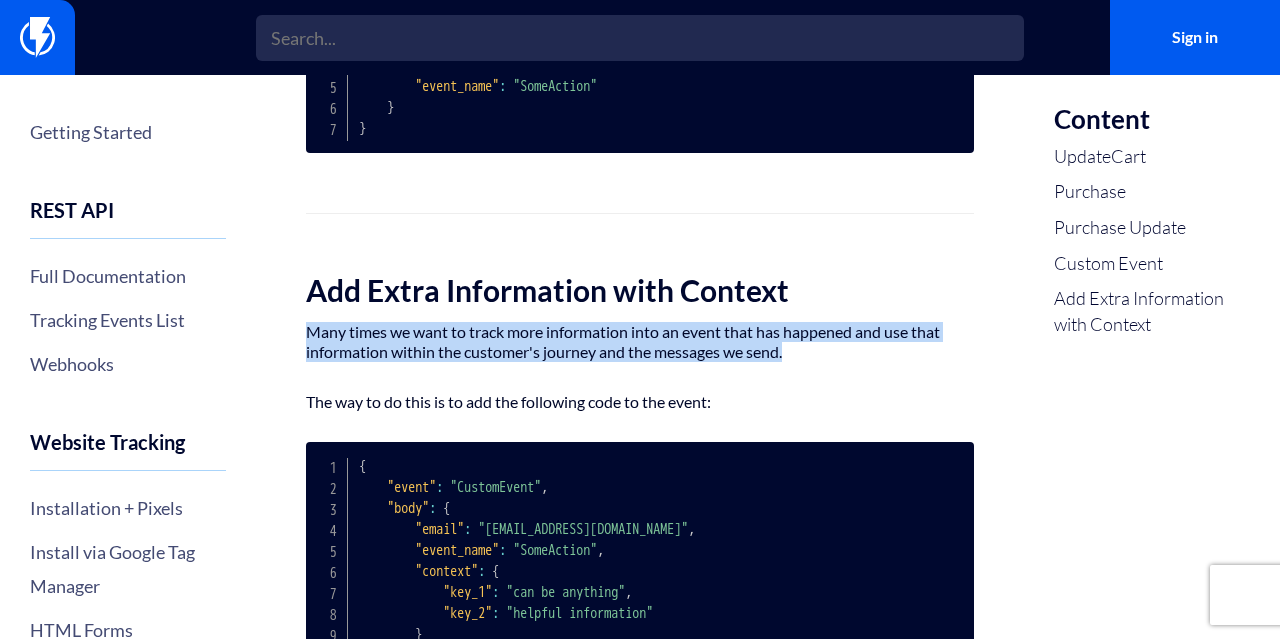drag, startPoint x: 301, startPoint y: 325, endPoint x: 830, endPoint y: 371, distance: 530.9962 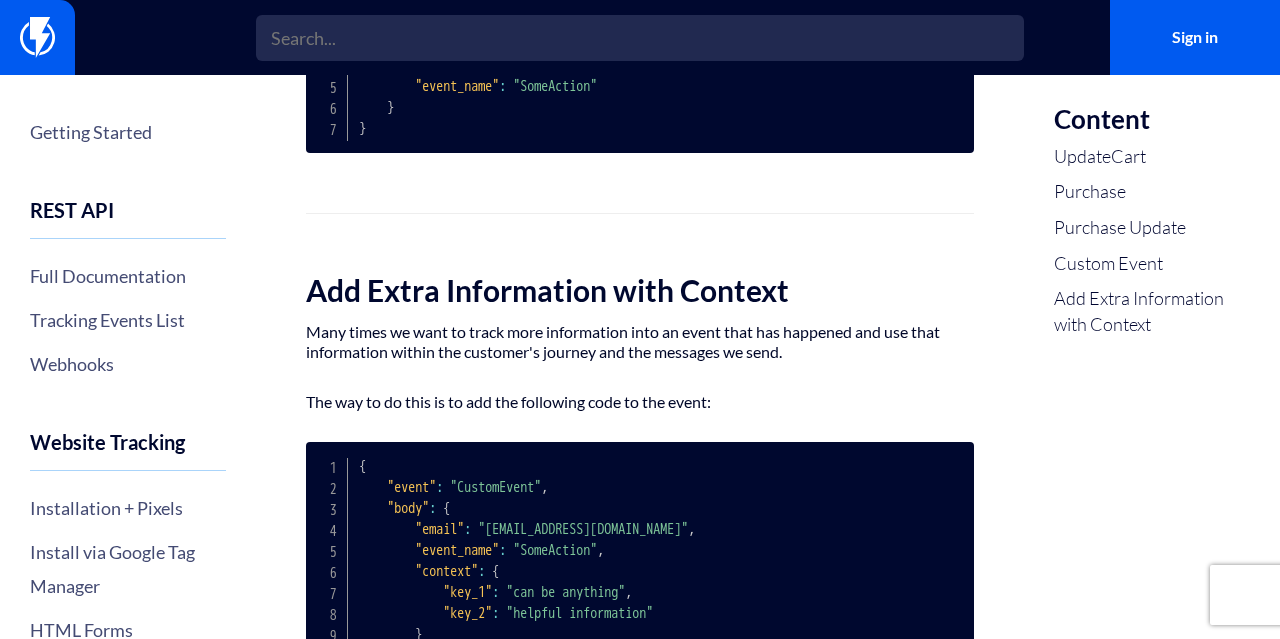 click on "Tracking Events List
The list of all our predefined events is available here, as well as custom events you can send from anywhere with a POST request. You can read more about the endpoint and authentication over on our API Rest Documentation.
Listed here are the request types and what the request body should be for every request.
We suggest to use our JS since we track more information about the visitor.
UpdateCart
Use this event to update  all the cart content of a contact.
There is no need of quantity per product but only a array of products.
{
"event" :   "UpdateCart" ,
"body" :   {
"email" :   "customer@email.com" ,
"content_ids" :   [ "product_id_1" ,  "product_id_2 ] ,
"value" :   100 ,
"currency" :   "USD"
}
} JSON Copy
Purchase
{
"event" :   "Purchase" ,
"body" :   {
"order_id" :   "123456ASD" ,
:" at bounding box center [640, -467] 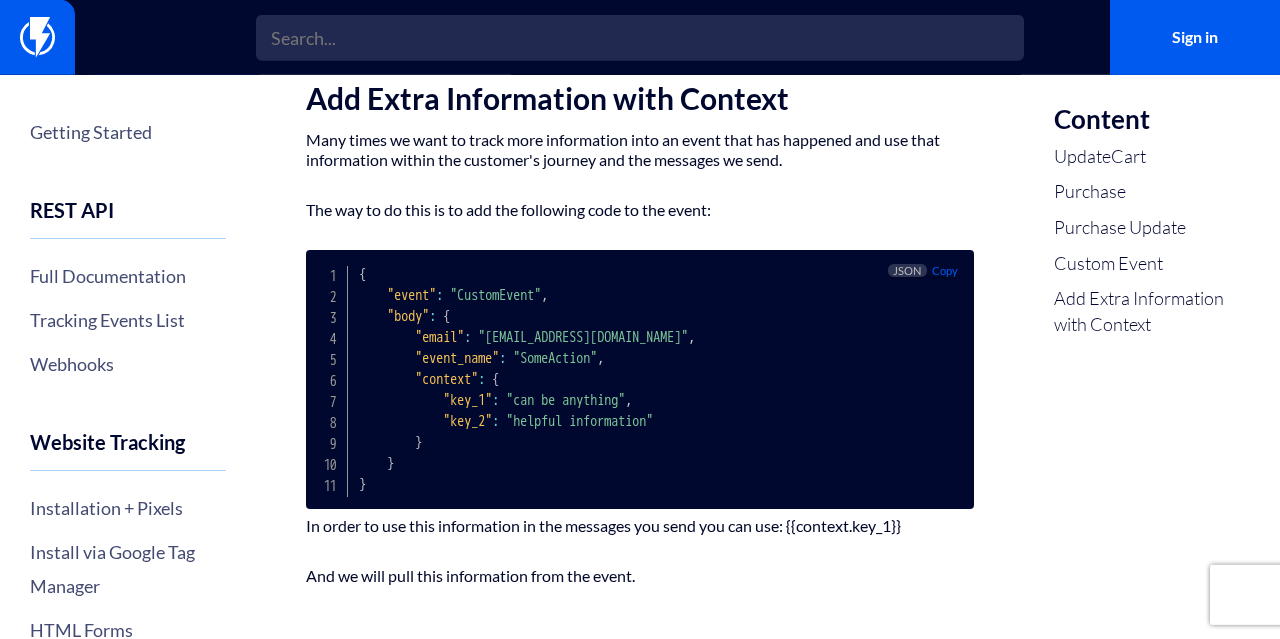 scroll, scrollTop: 2082, scrollLeft: 0, axis: vertical 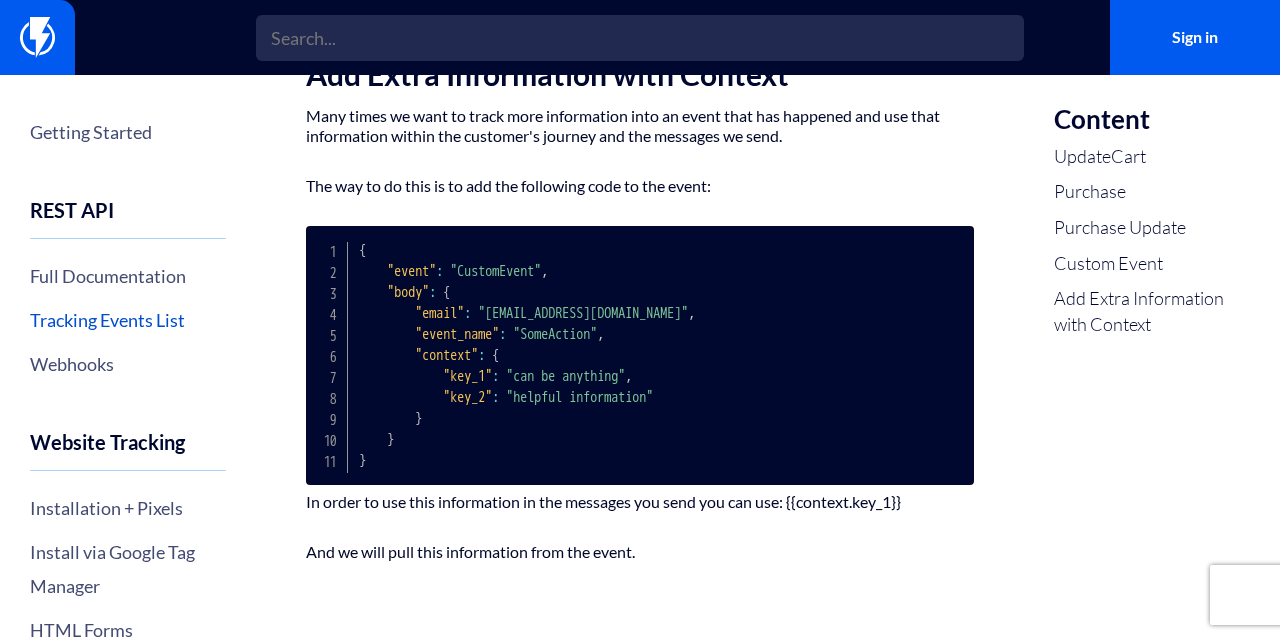 click on "Tracking Events List" at bounding box center [128, 320] 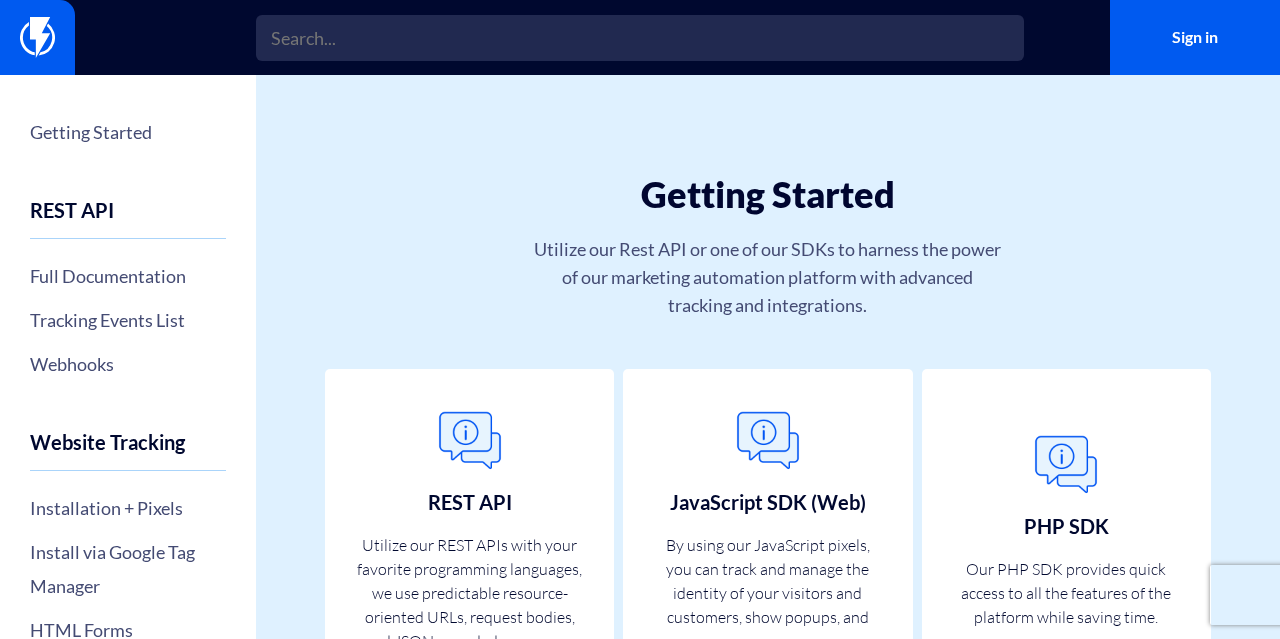 scroll, scrollTop: 0, scrollLeft: 0, axis: both 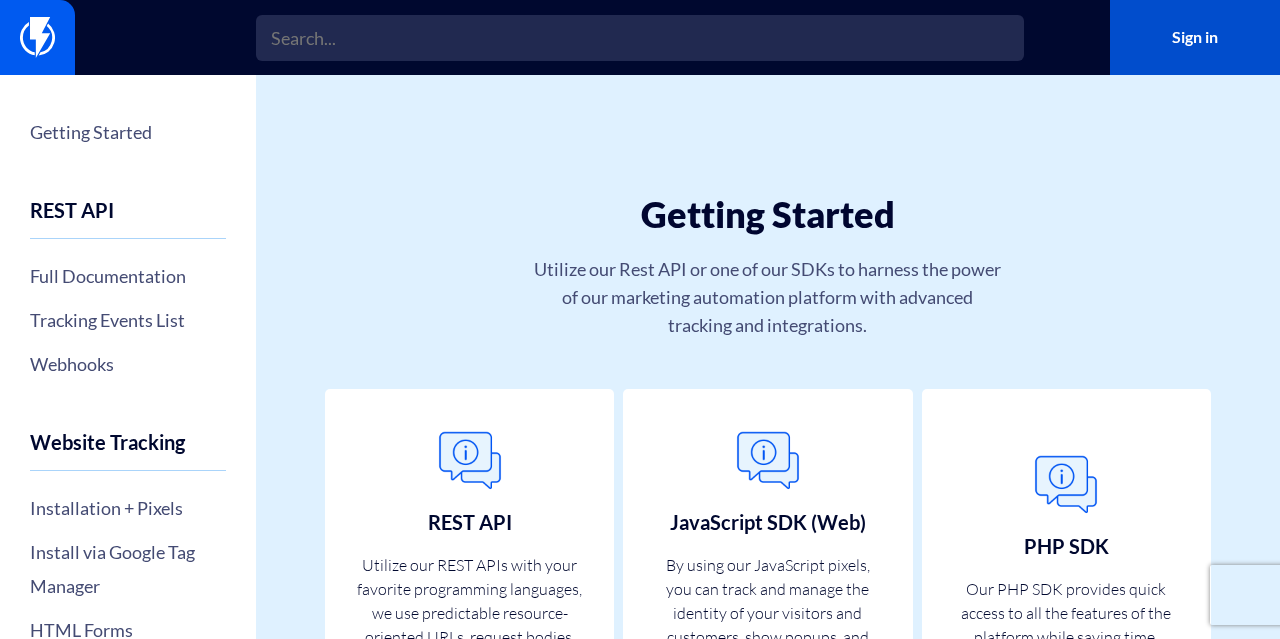click on "Sign in" at bounding box center (1195, 37) 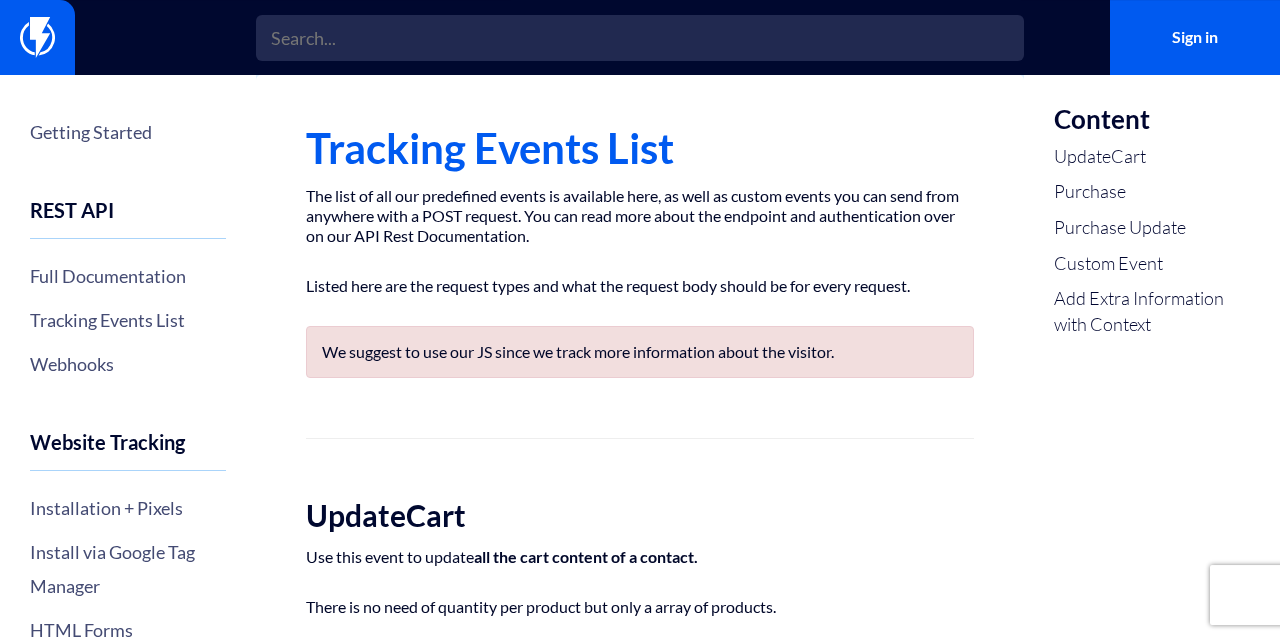 scroll, scrollTop: 0, scrollLeft: 0, axis: both 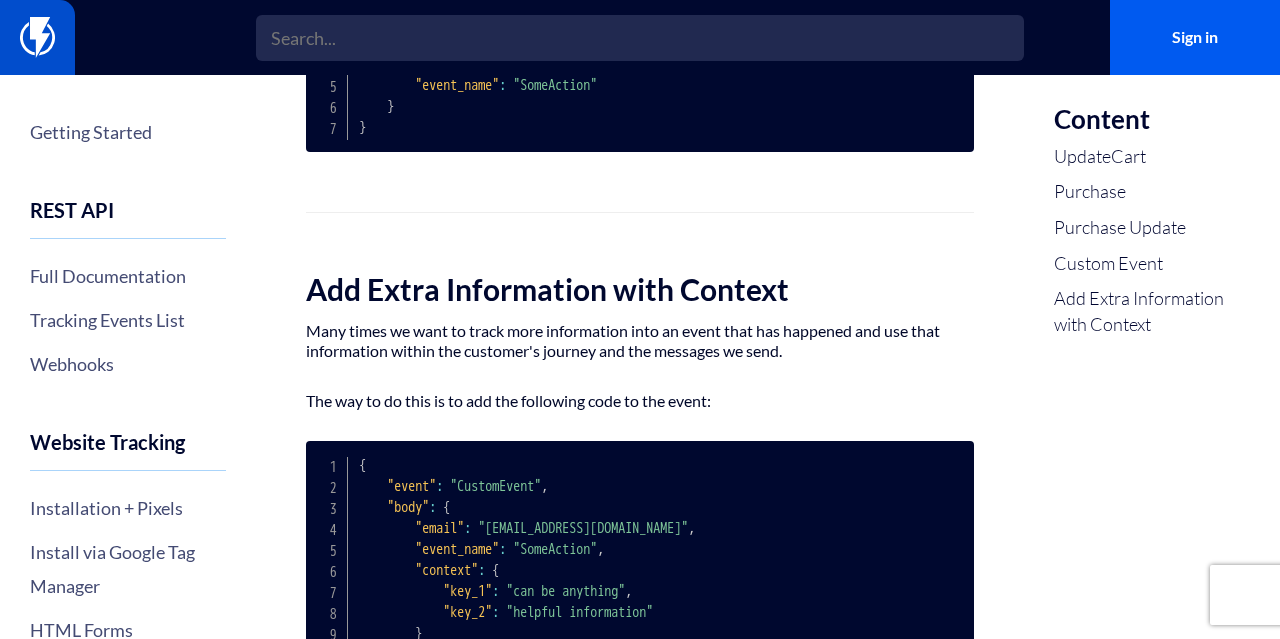 click at bounding box center (37, 37) 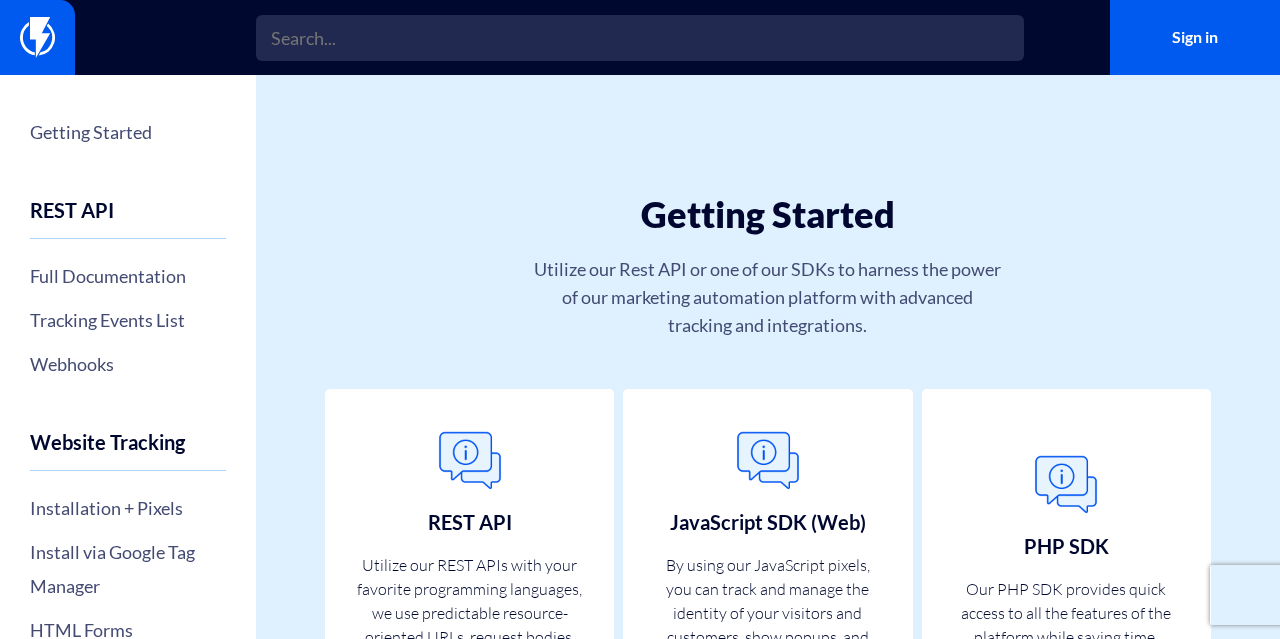 scroll, scrollTop: 0, scrollLeft: 0, axis: both 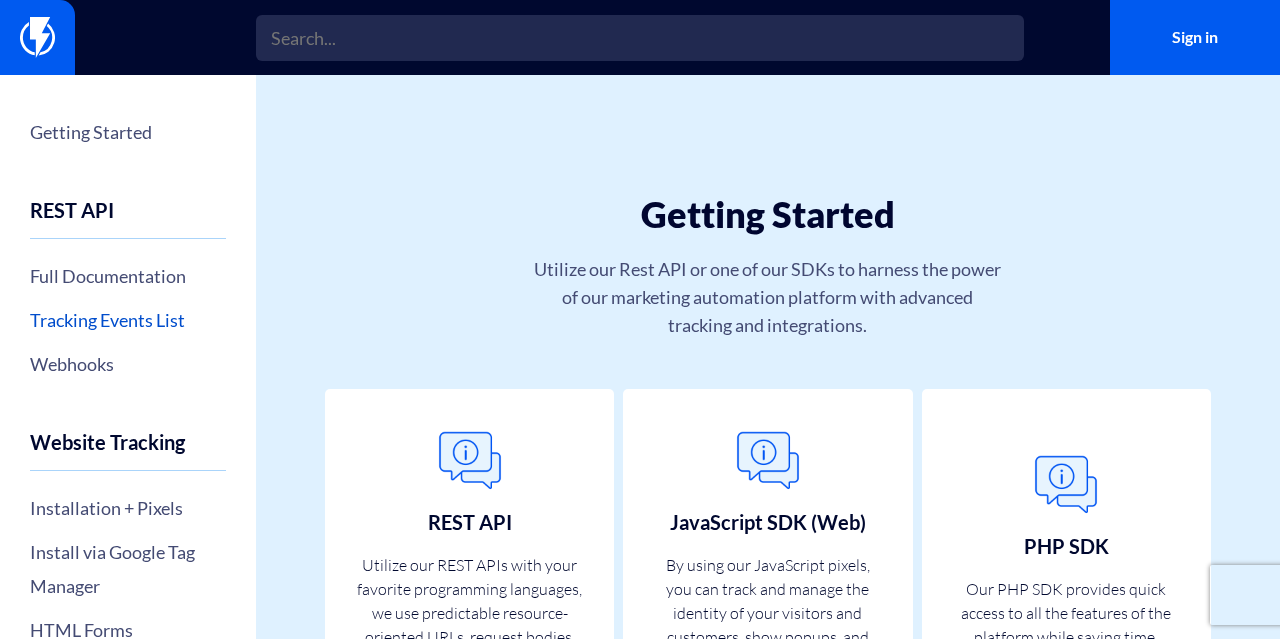 click on "Tracking Events List" at bounding box center (128, 320) 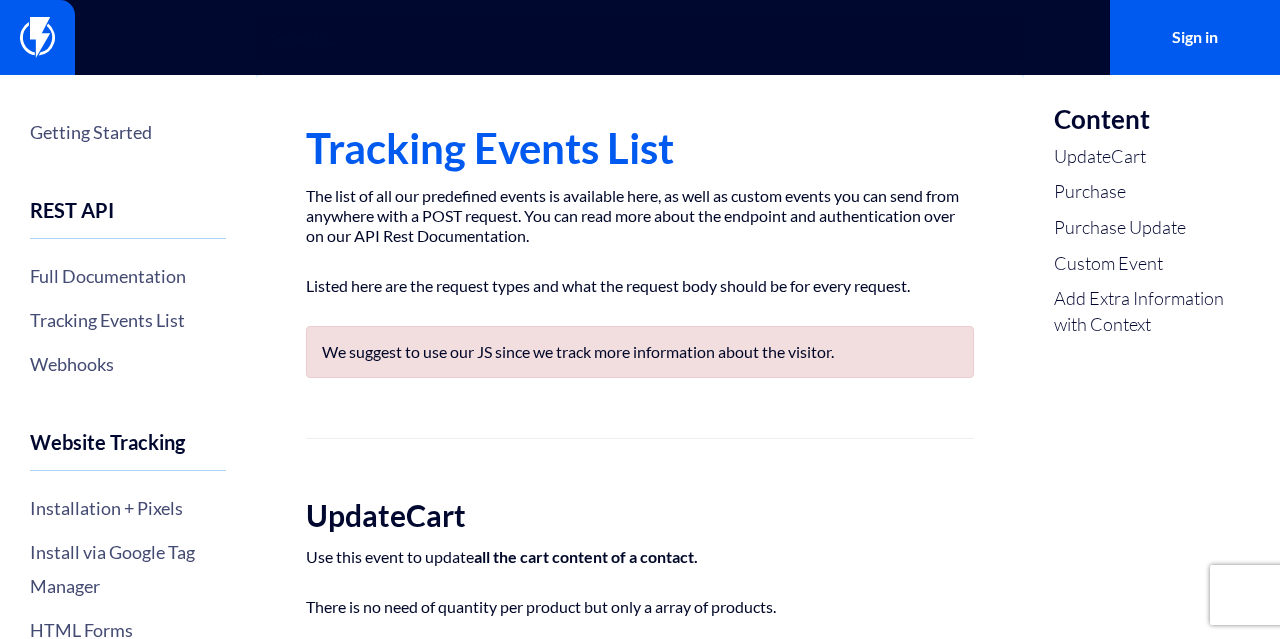 scroll, scrollTop: 0, scrollLeft: 0, axis: both 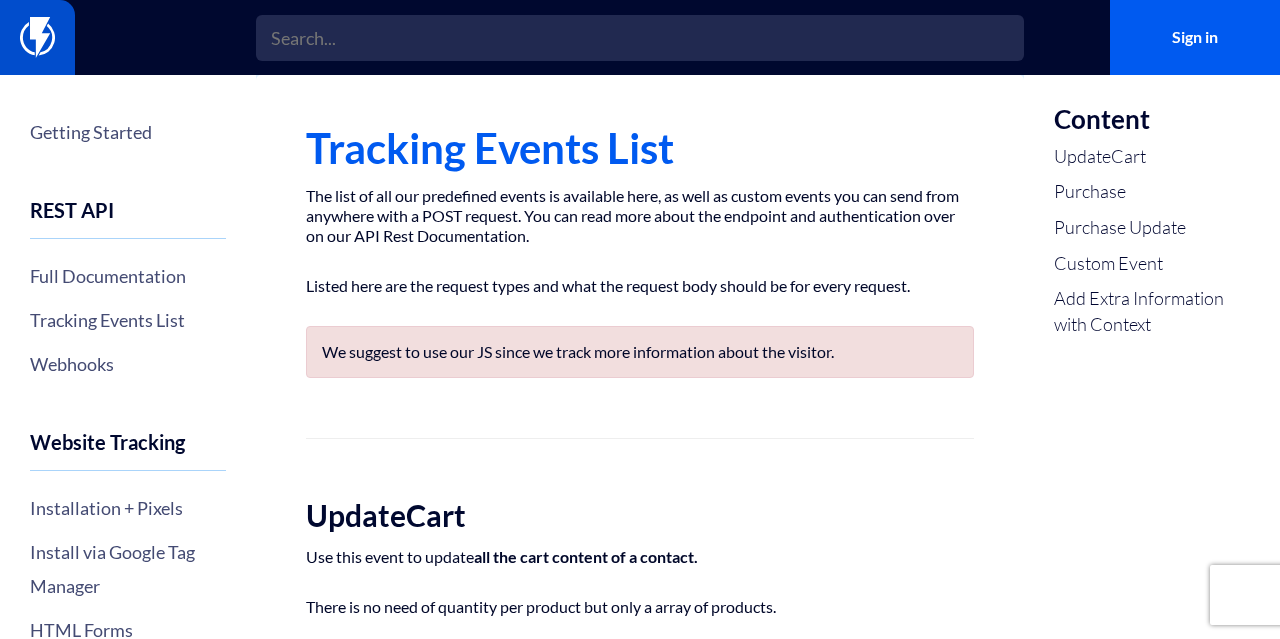 click at bounding box center (37, 37) 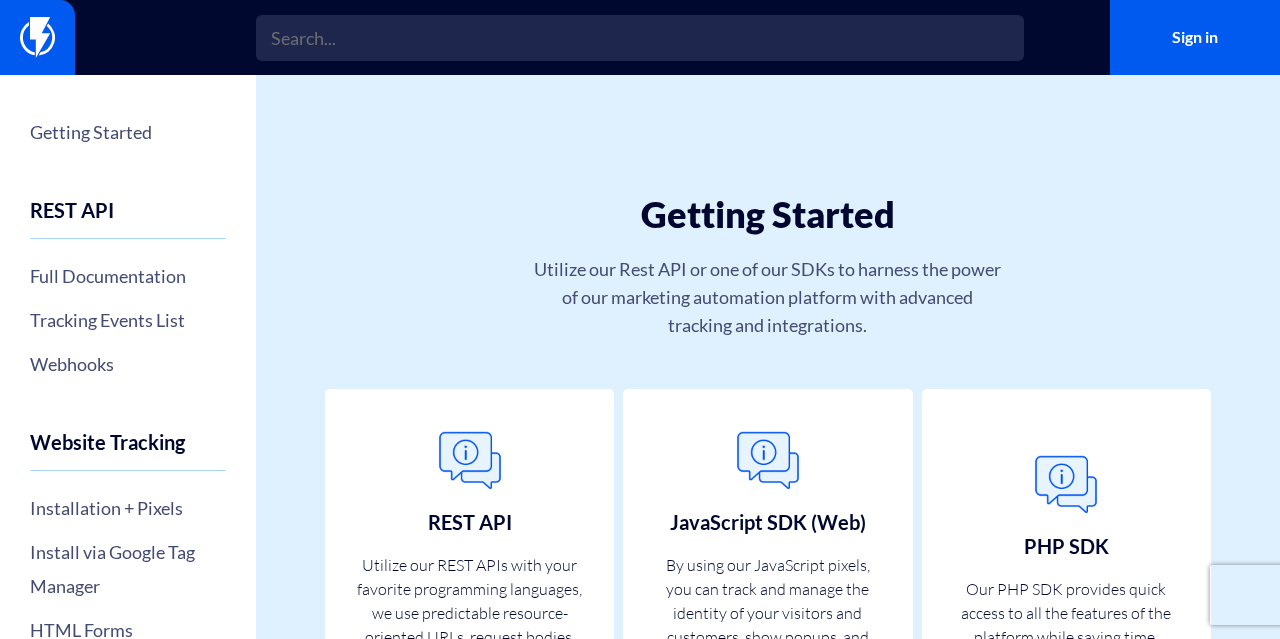scroll, scrollTop: 0, scrollLeft: 0, axis: both 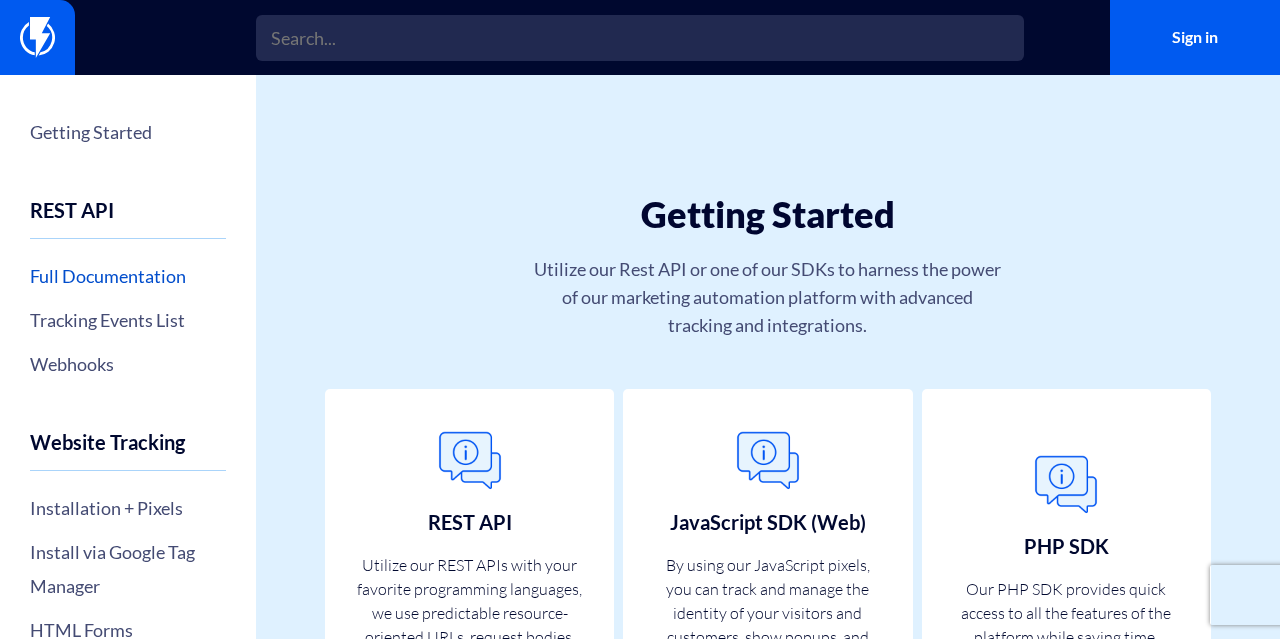 click on "Full Documentation" at bounding box center (128, 276) 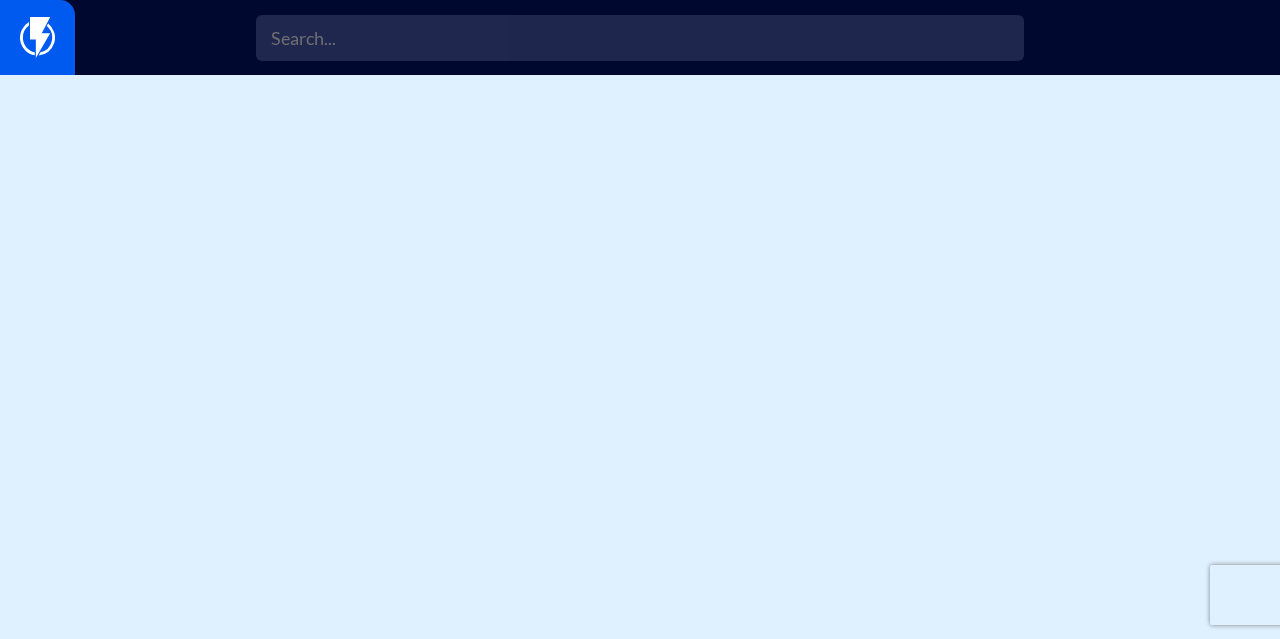 scroll, scrollTop: 0, scrollLeft: 0, axis: both 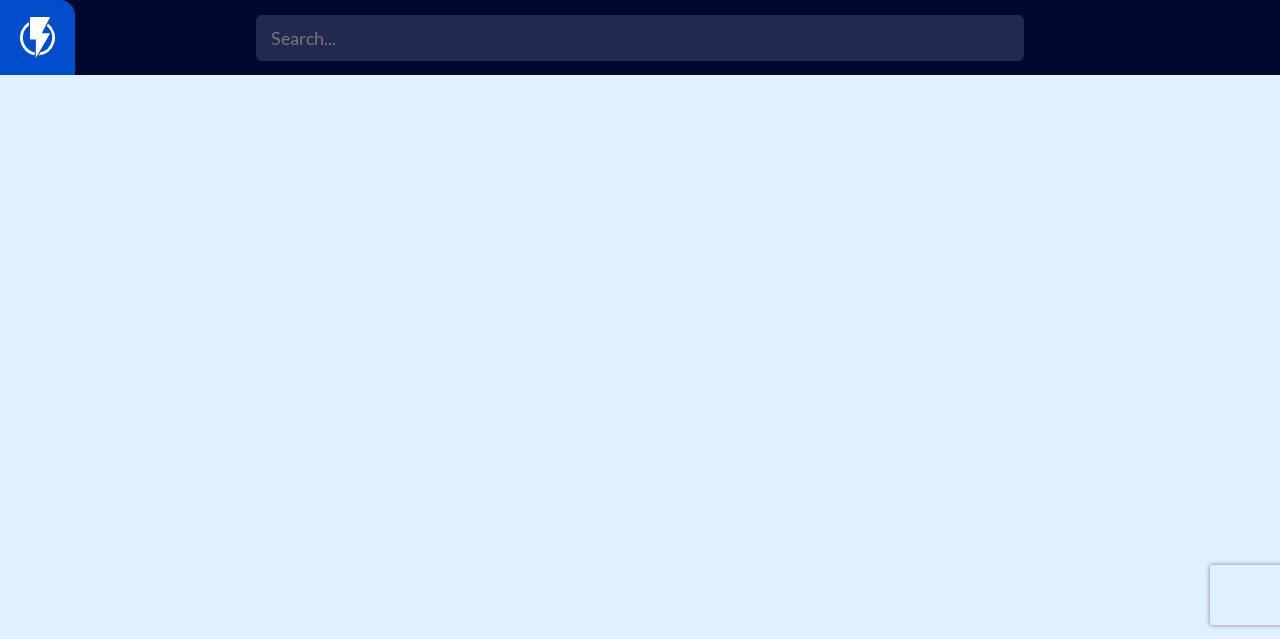 click at bounding box center (37, 37) 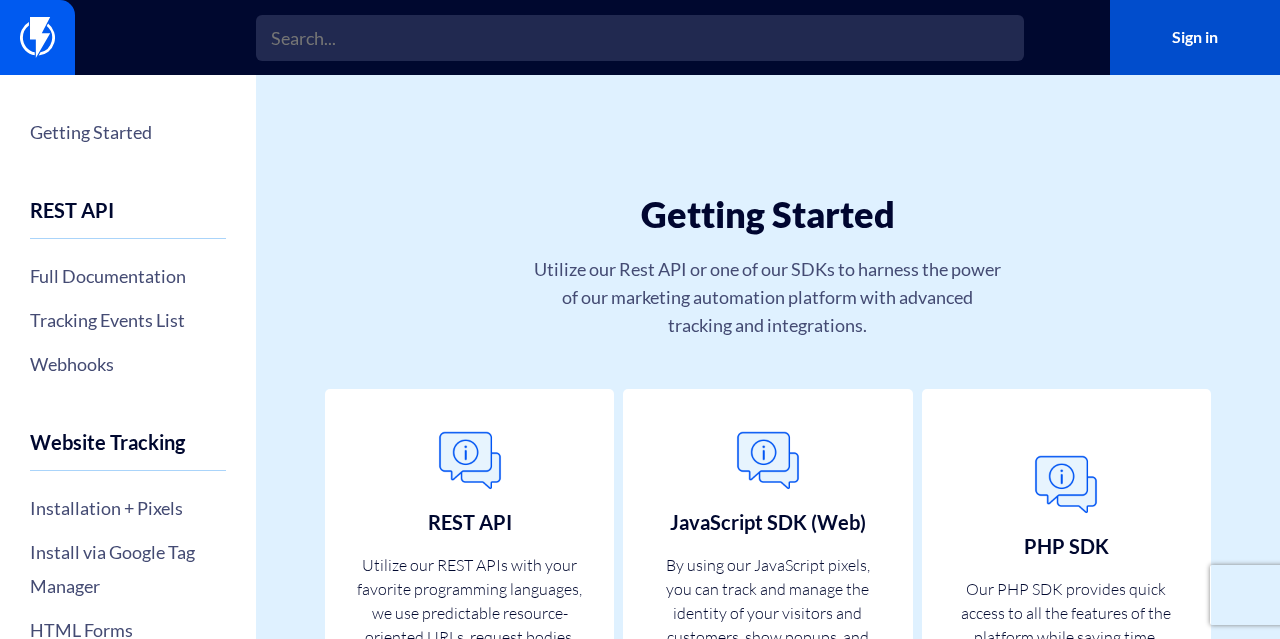 scroll, scrollTop: 0, scrollLeft: 0, axis: both 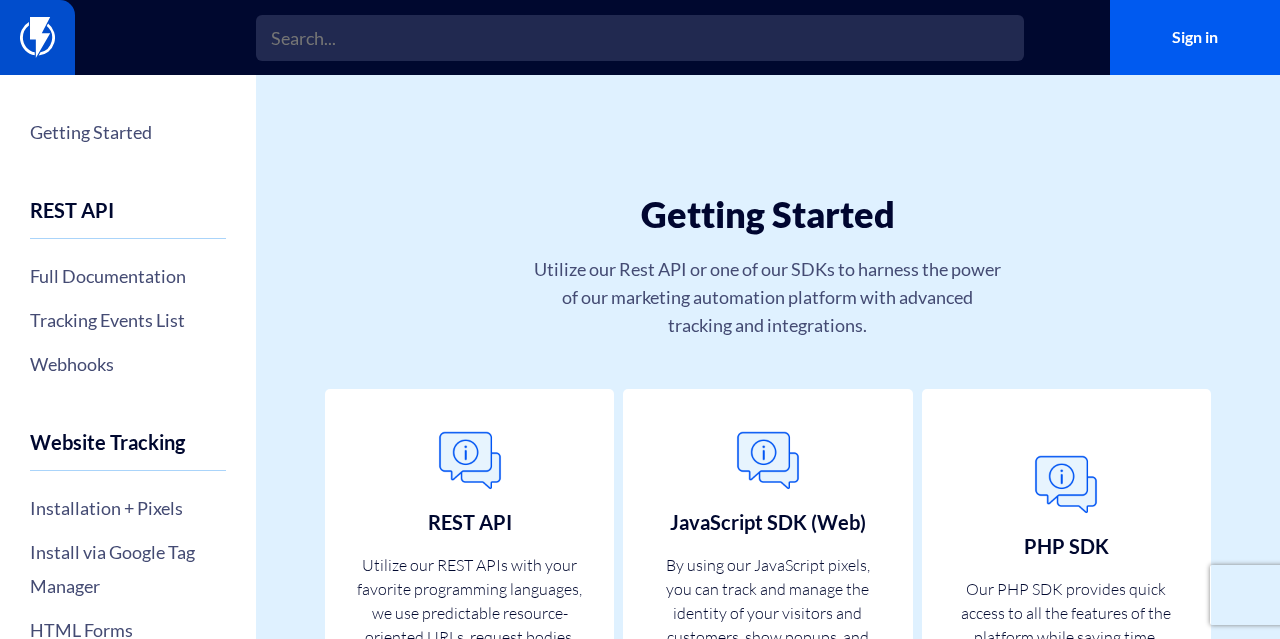 click at bounding box center [37, 37] 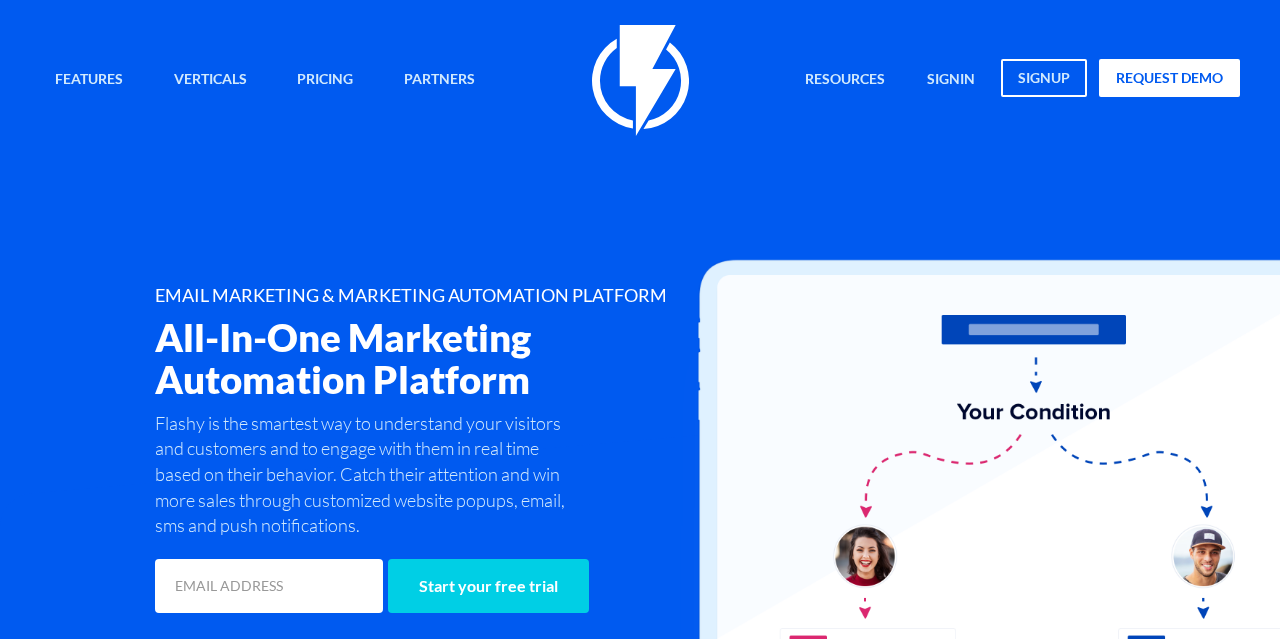 scroll, scrollTop: 0, scrollLeft: 0, axis: both 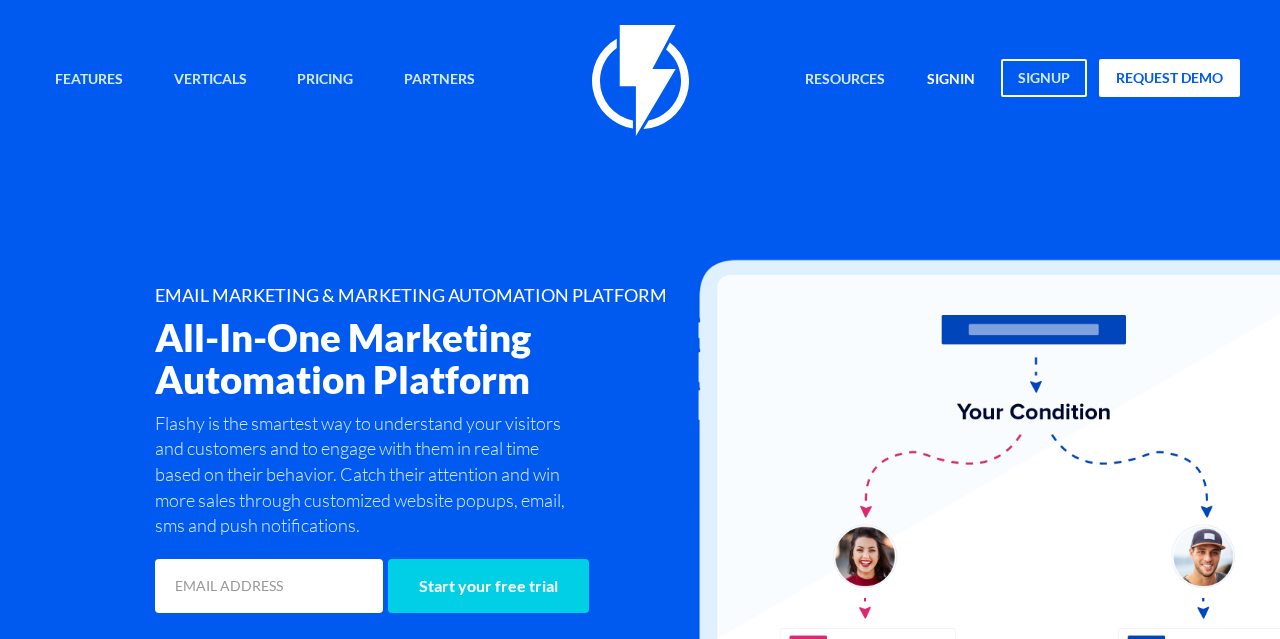 click on "signin" at bounding box center (951, 80) 